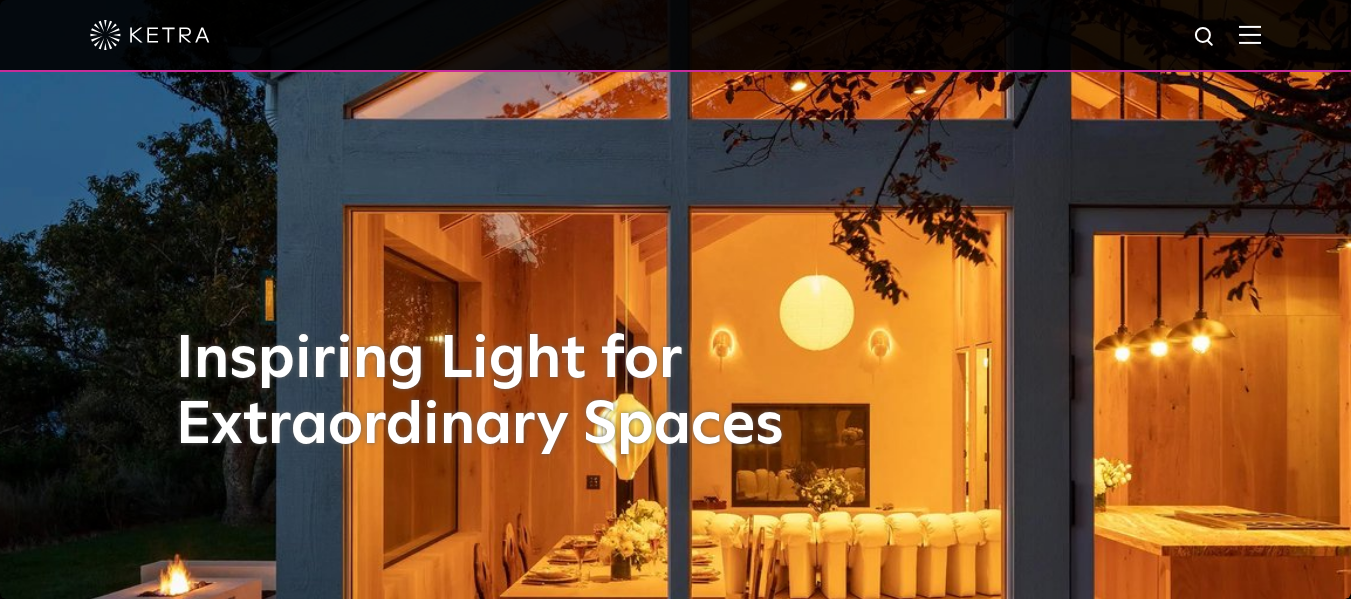 scroll, scrollTop: 0, scrollLeft: 0, axis: both 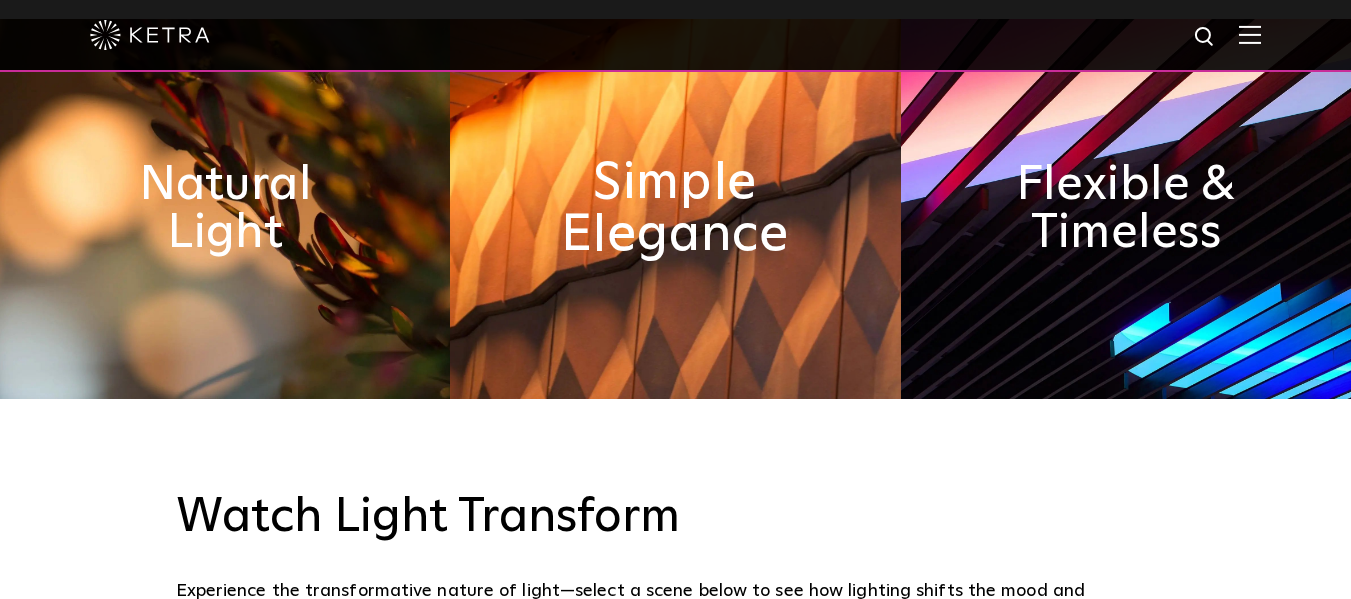 click on "Simple Elegance" at bounding box center (675, 209) 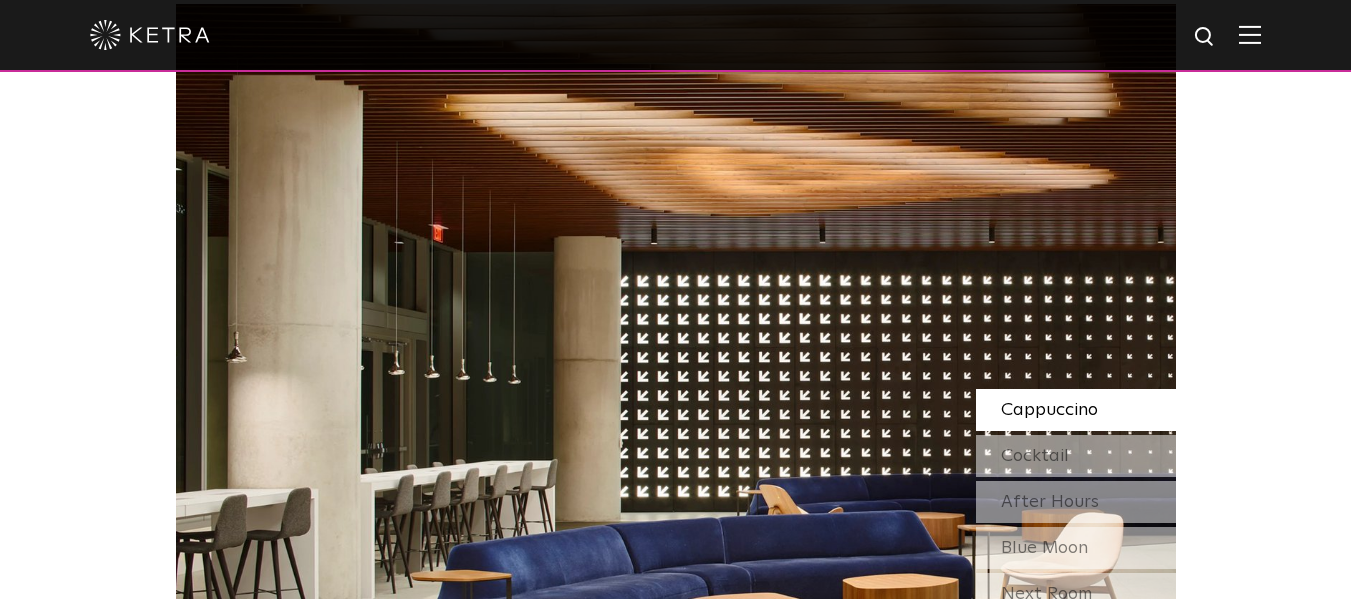 scroll, scrollTop: 1630, scrollLeft: 0, axis: vertical 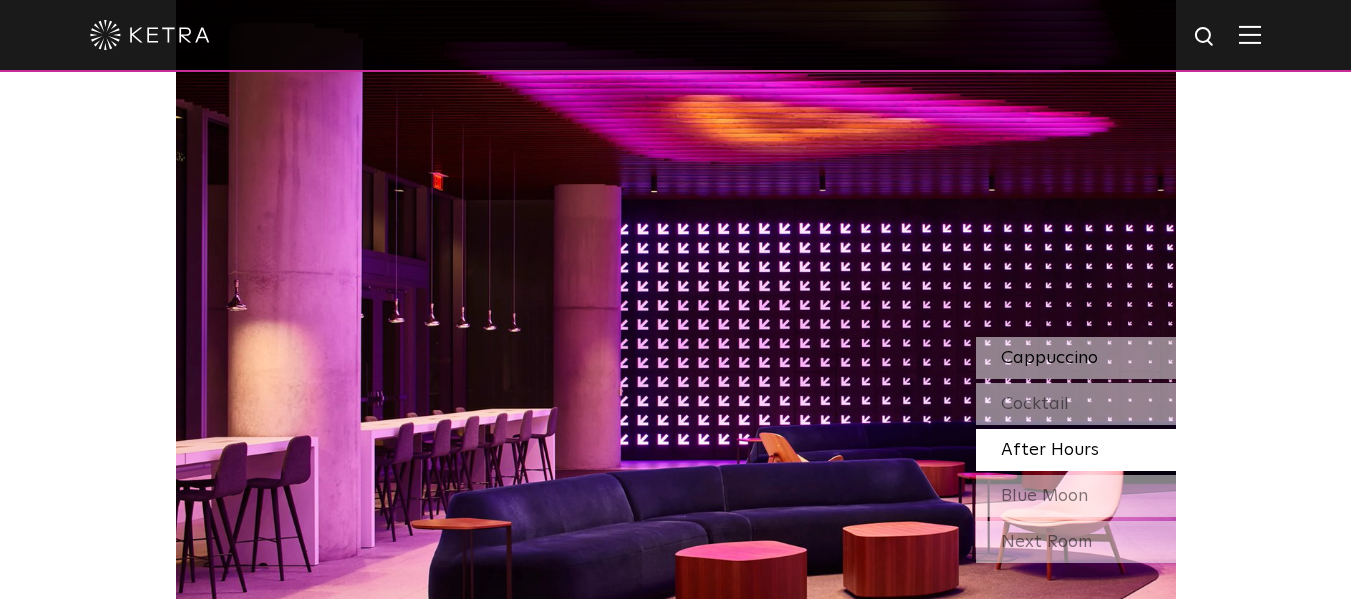 click on "Cappuccino" at bounding box center (1076, 358) 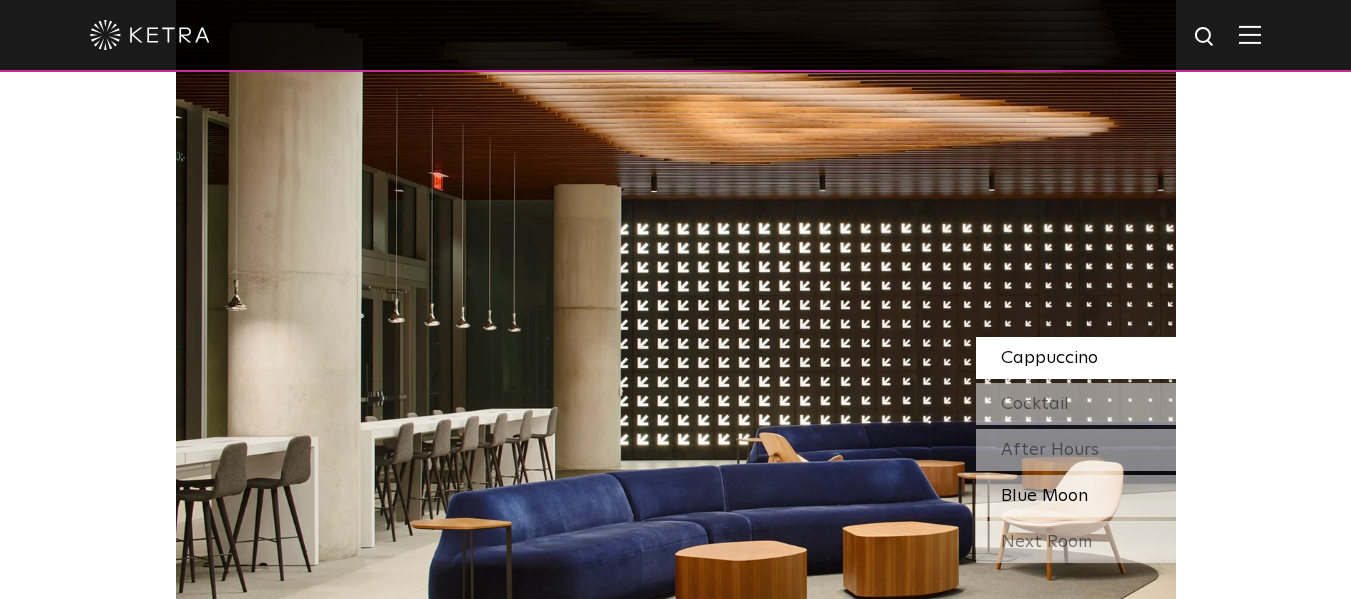 click on "Blue Moon" at bounding box center [1044, 496] 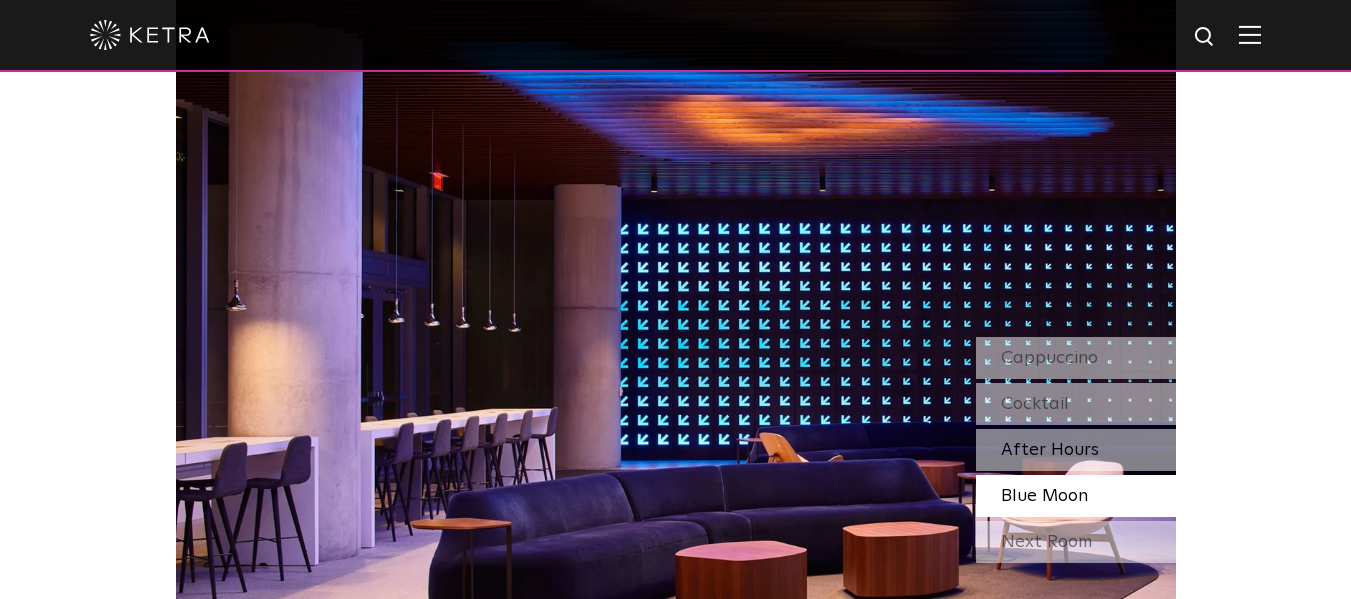 click on "After Hours" at bounding box center [1050, 450] 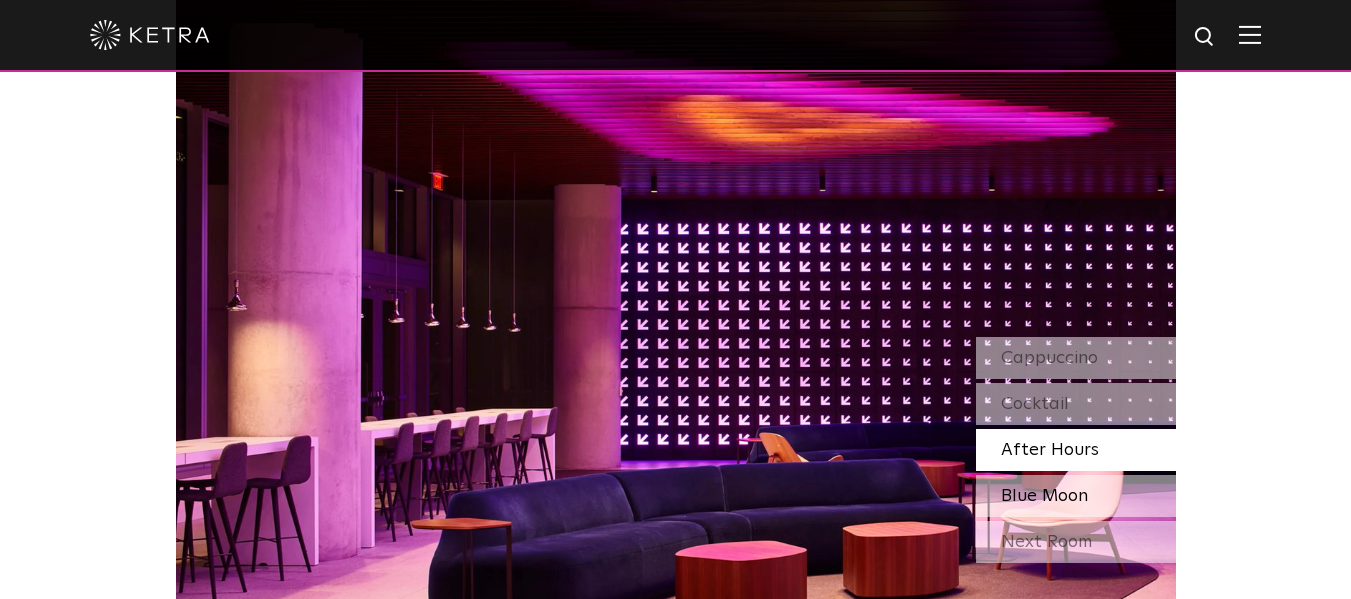 click on "Blue Moon" at bounding box center [1076, 496] 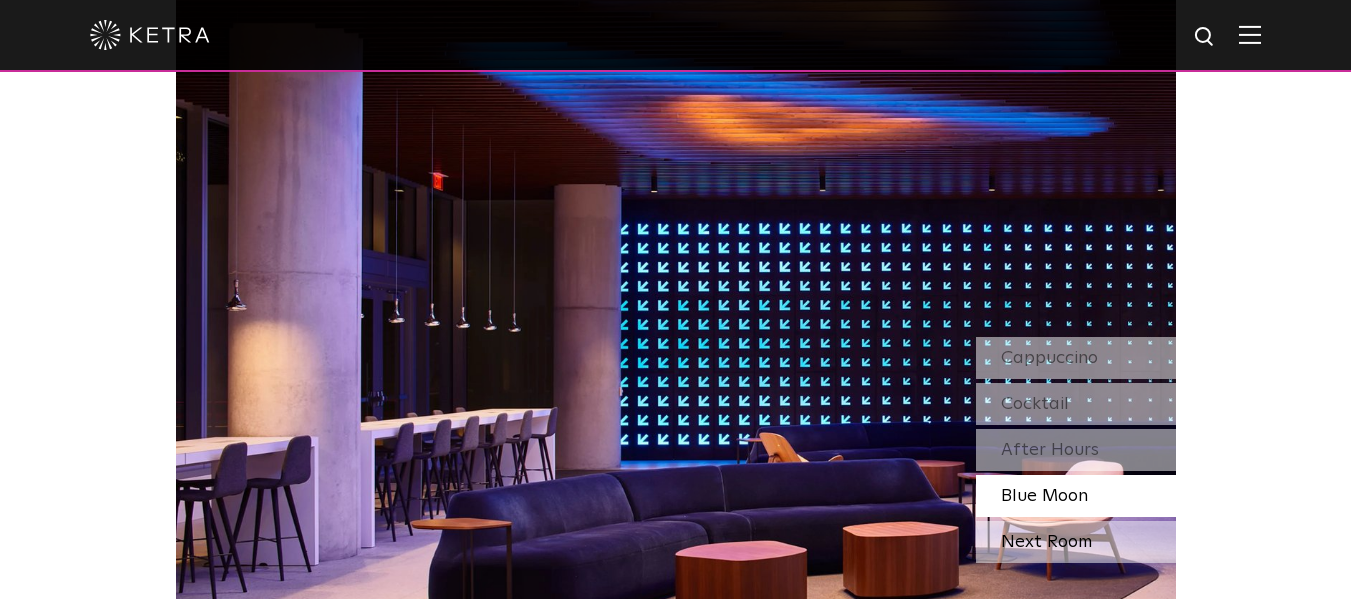 click on "Next Room" at bounding box center (1076, 542) 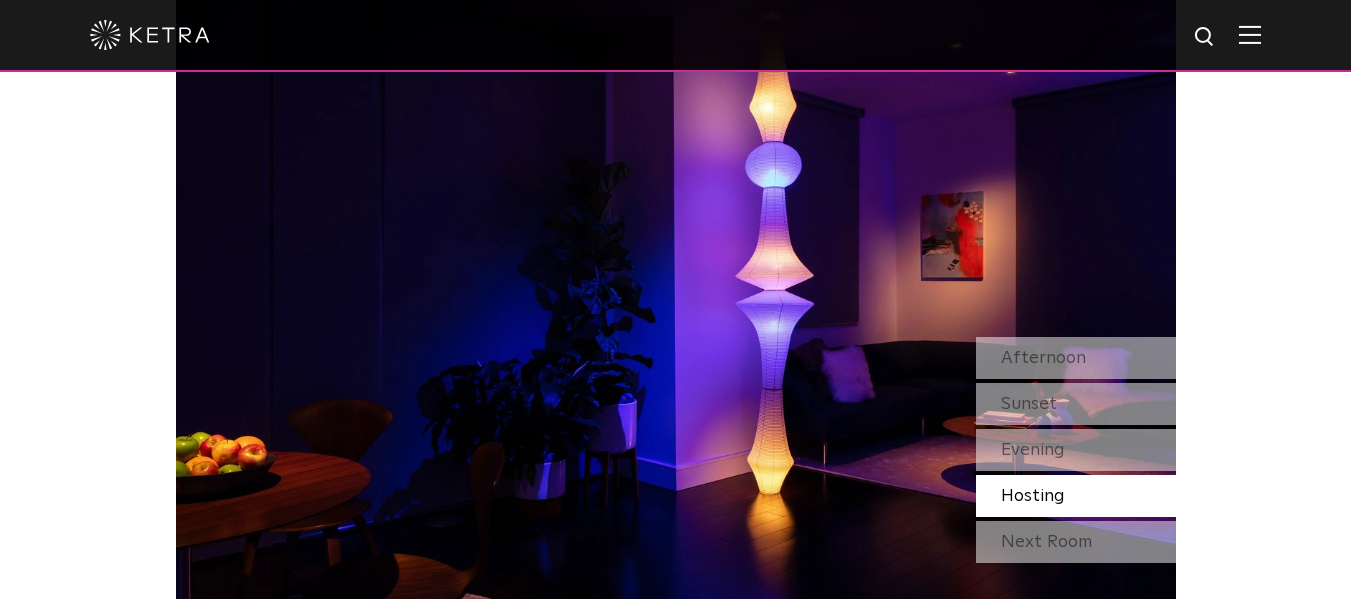 click on "Next Room" at bounding box center (1076, 542) 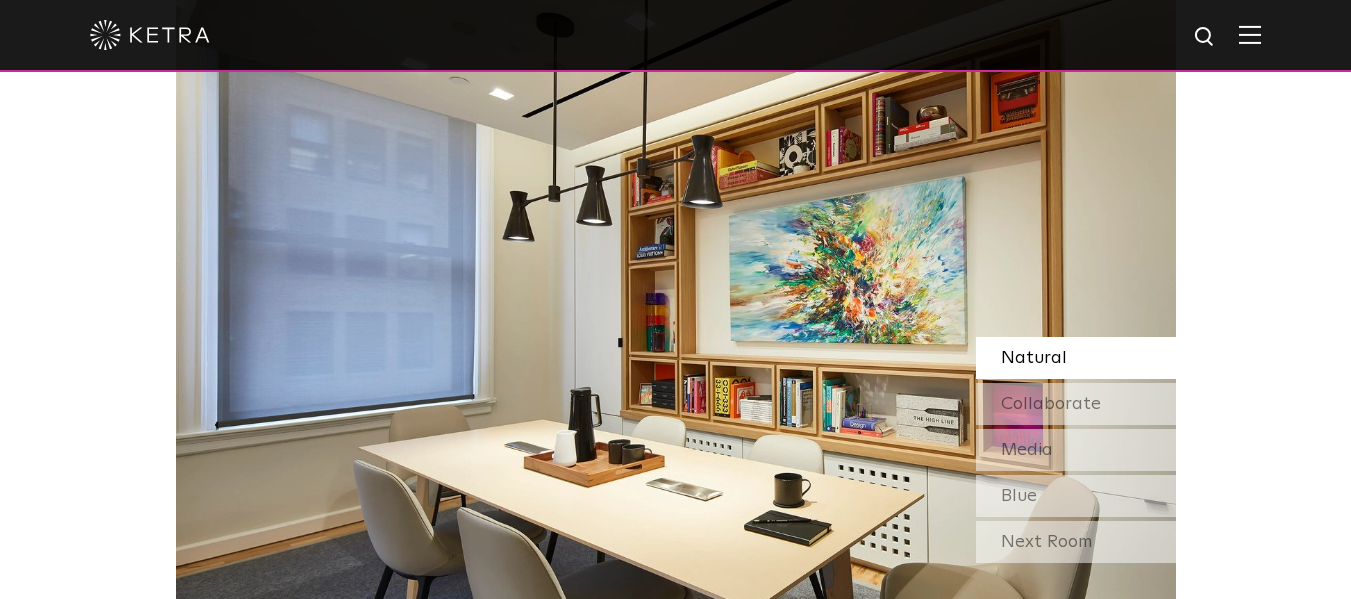 click on "Natural" at bounding box center [1076, 358] 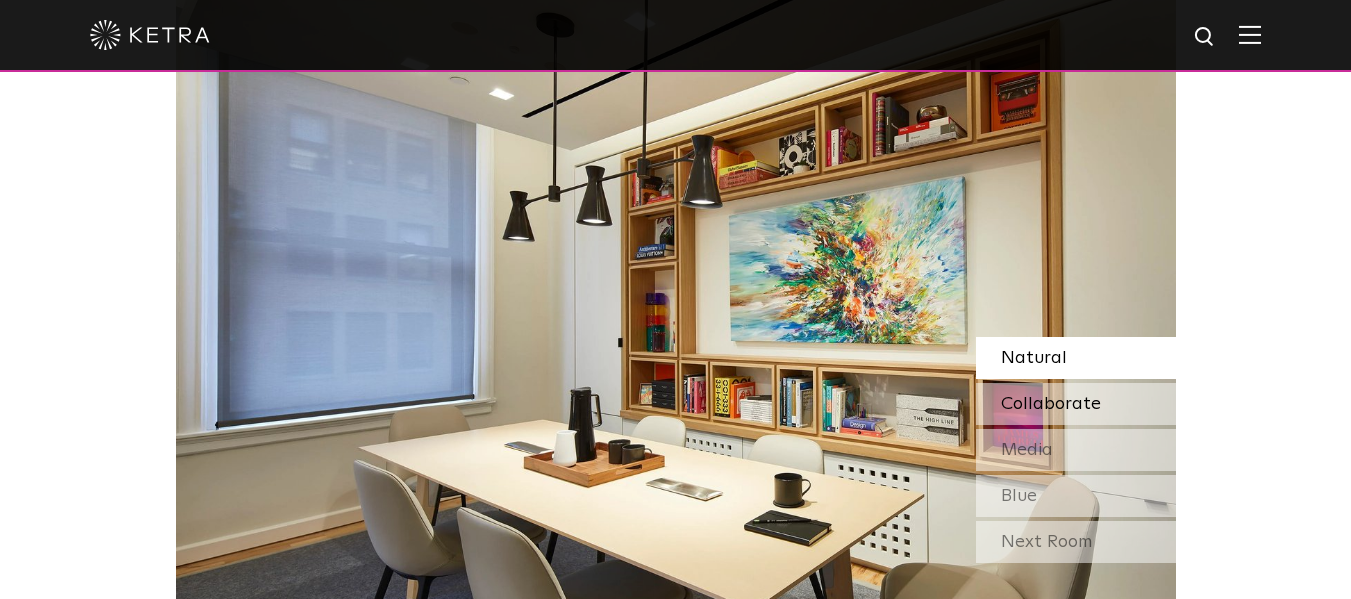 click on "Collaborate" at bounding box center (1051, 404) 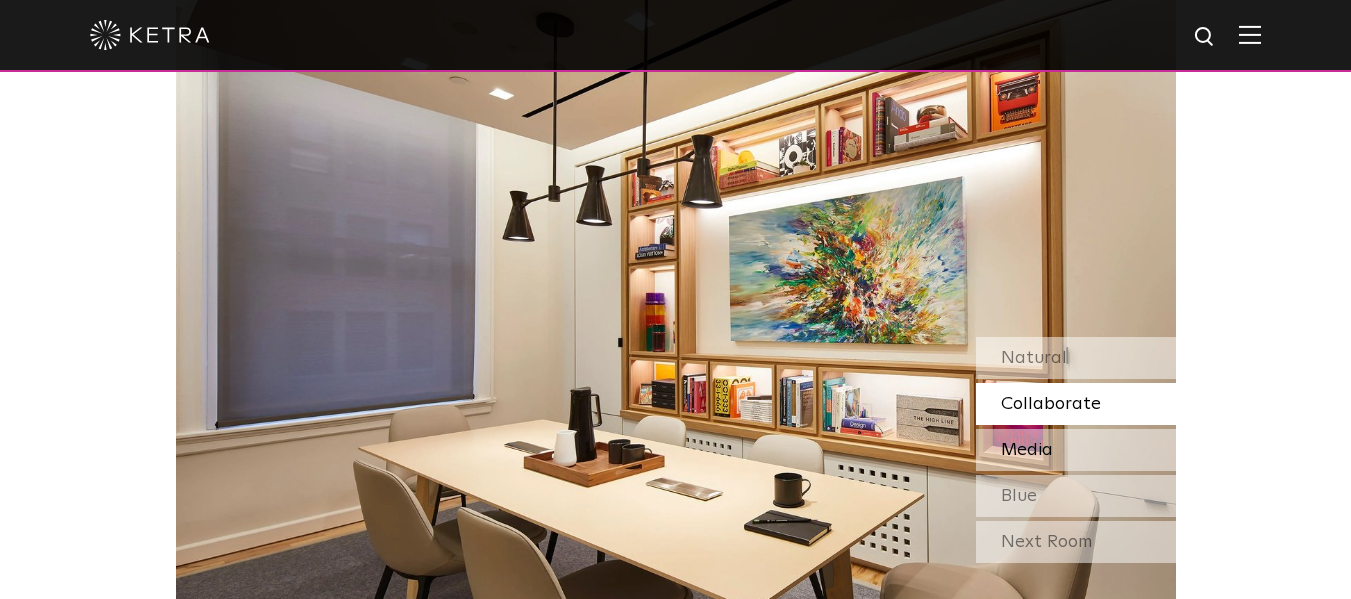 click on "Media" at bounding box center [1027, 450] 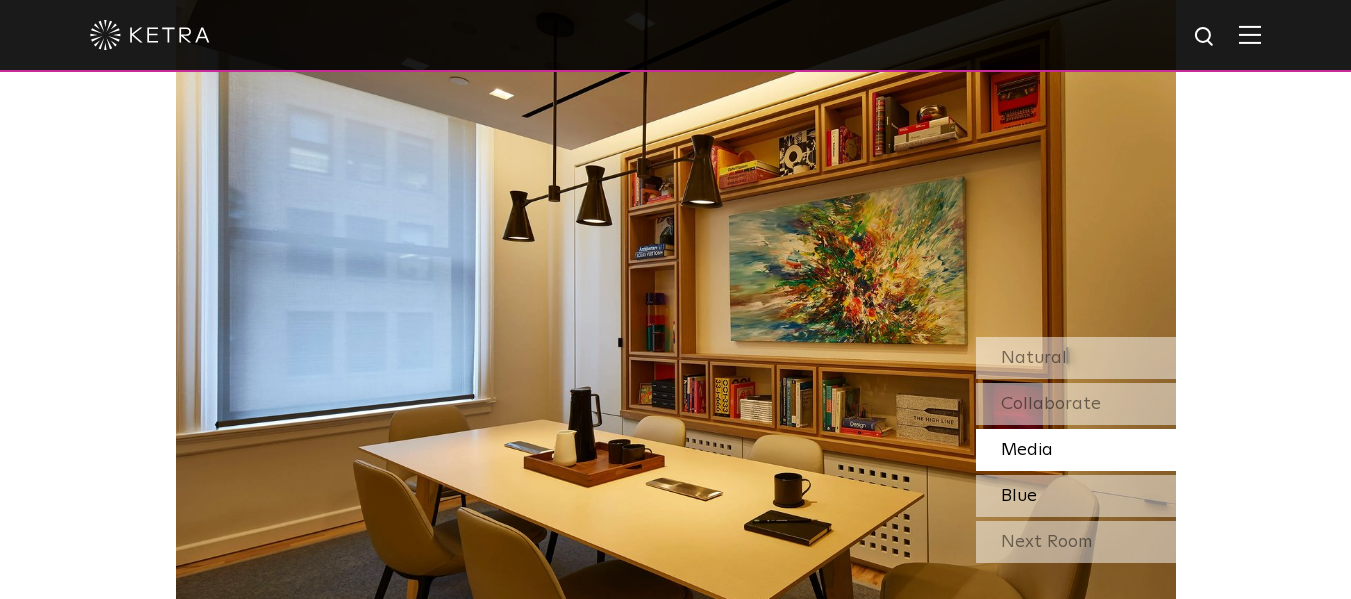 click on "Blue" at bounding box center [1076, 496] 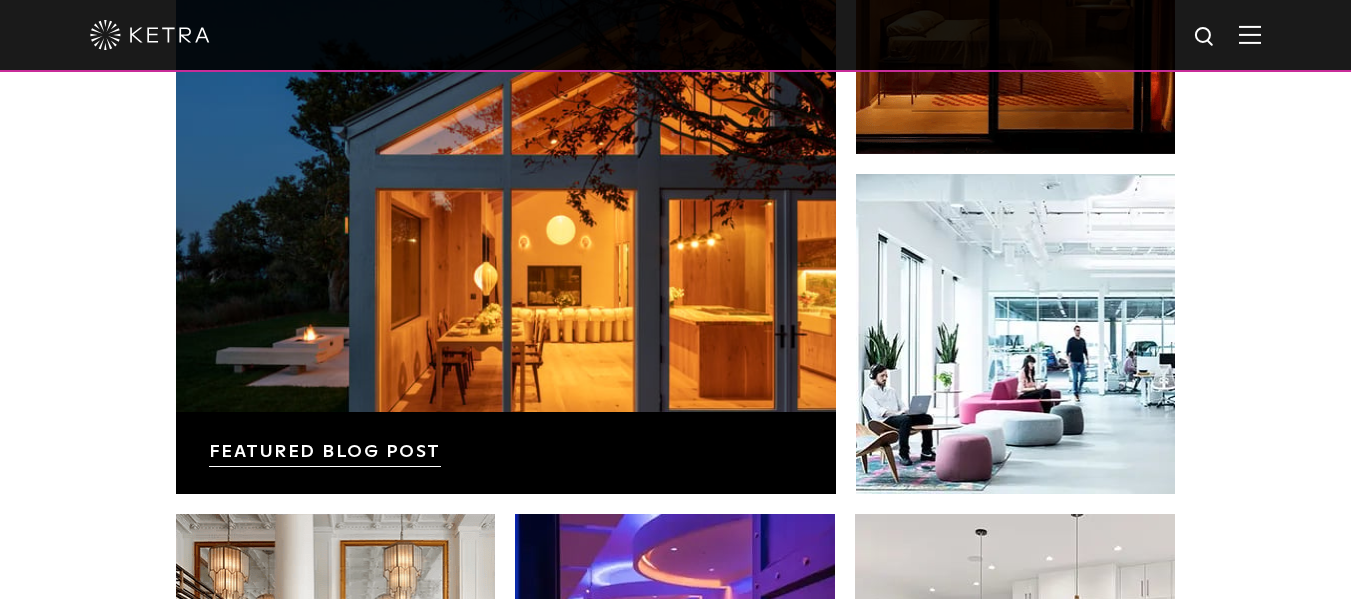 scroll, scrollTop: 3327, scrollLeft: 0, axis: vertical 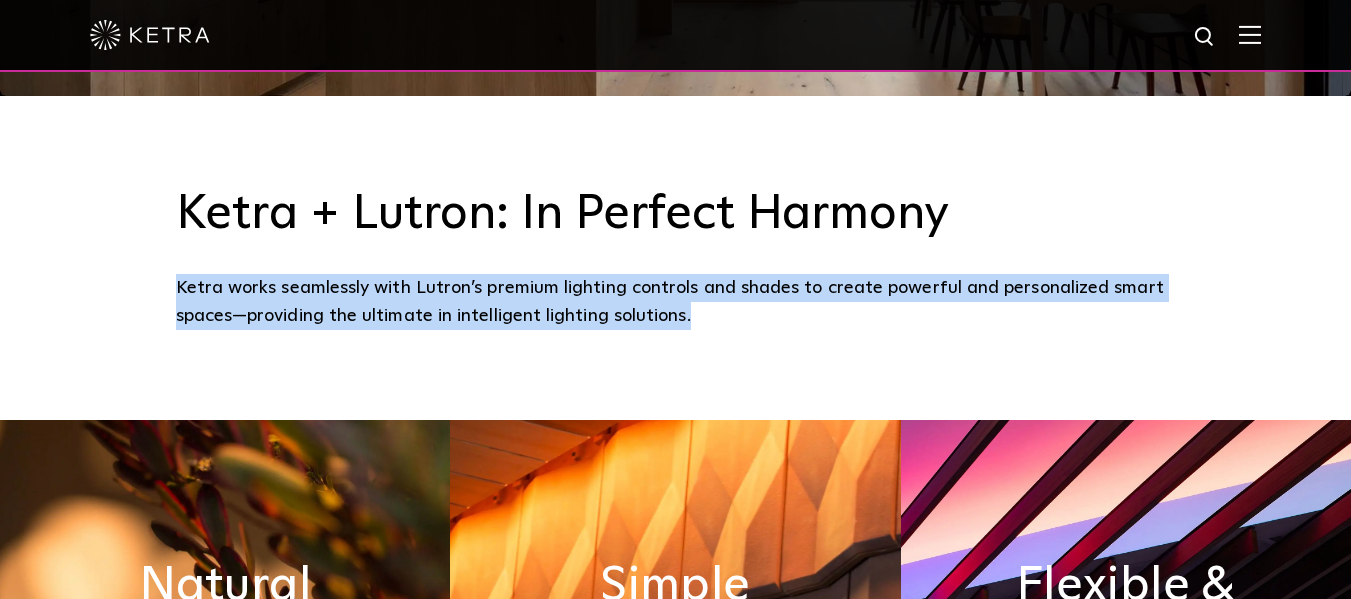 drag, startPoint x: 173, startPoint y: 286, endPoint x: 701, endPoint y: 348, distance: 531.6277 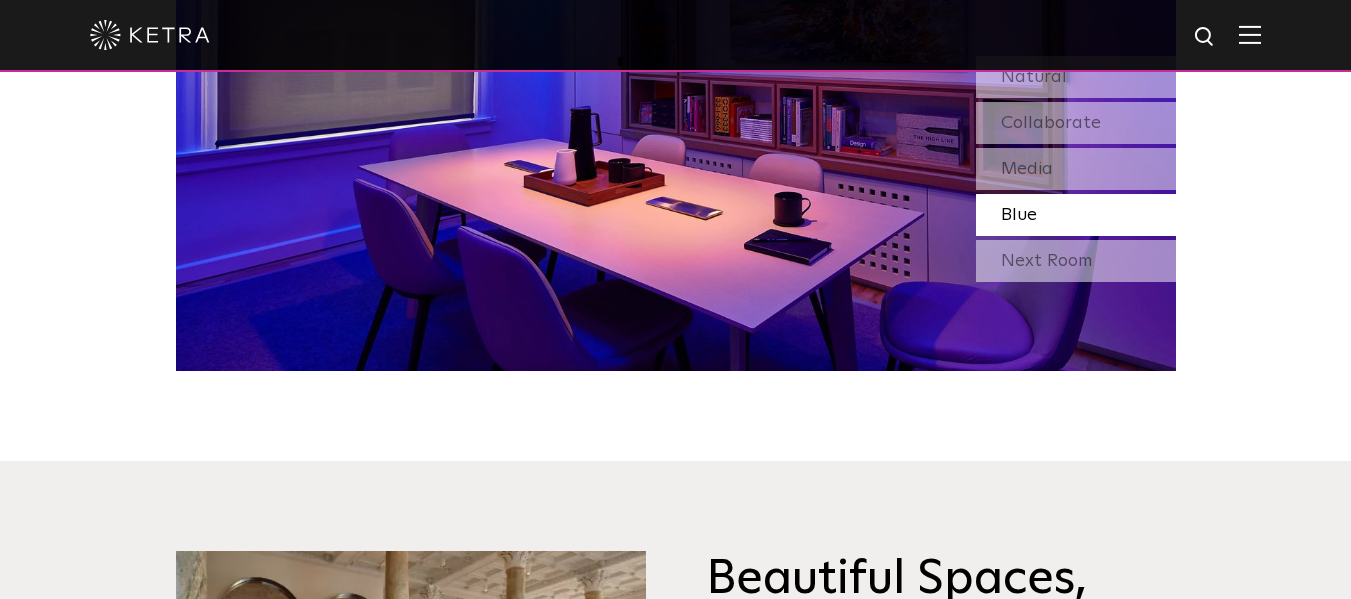 scroll, scrollTop: 1851, scrollLeft: 0, axis: vertical 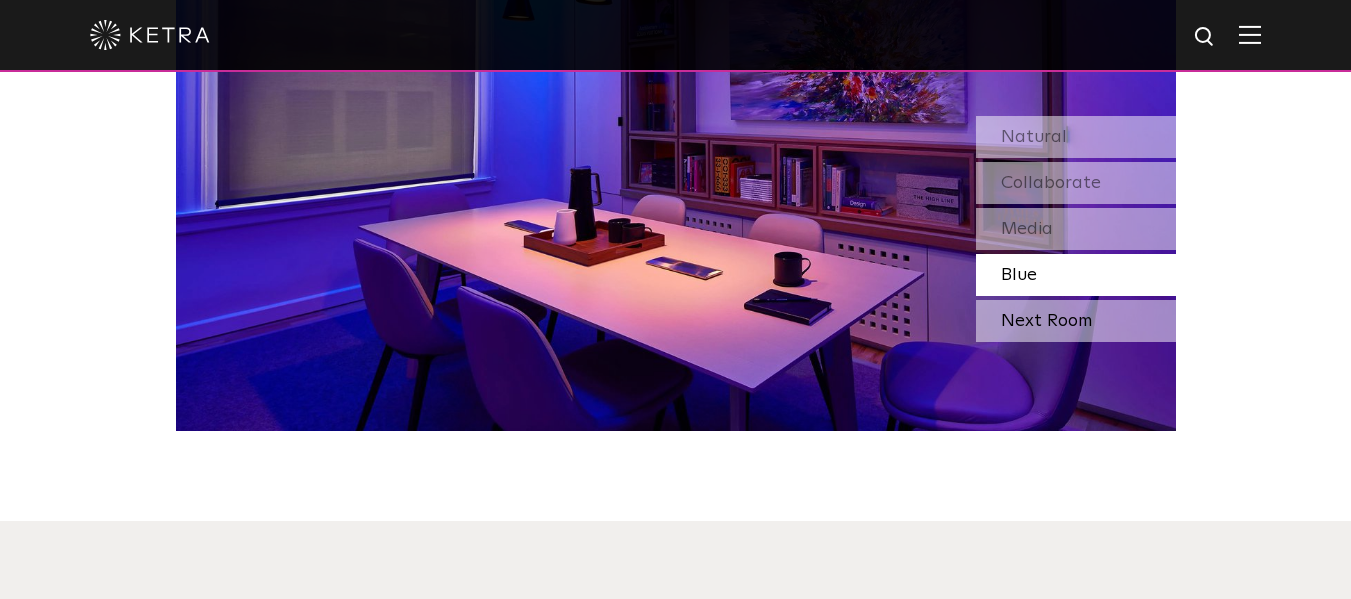 click on "Next Room" at bounding box center (1076, 321) 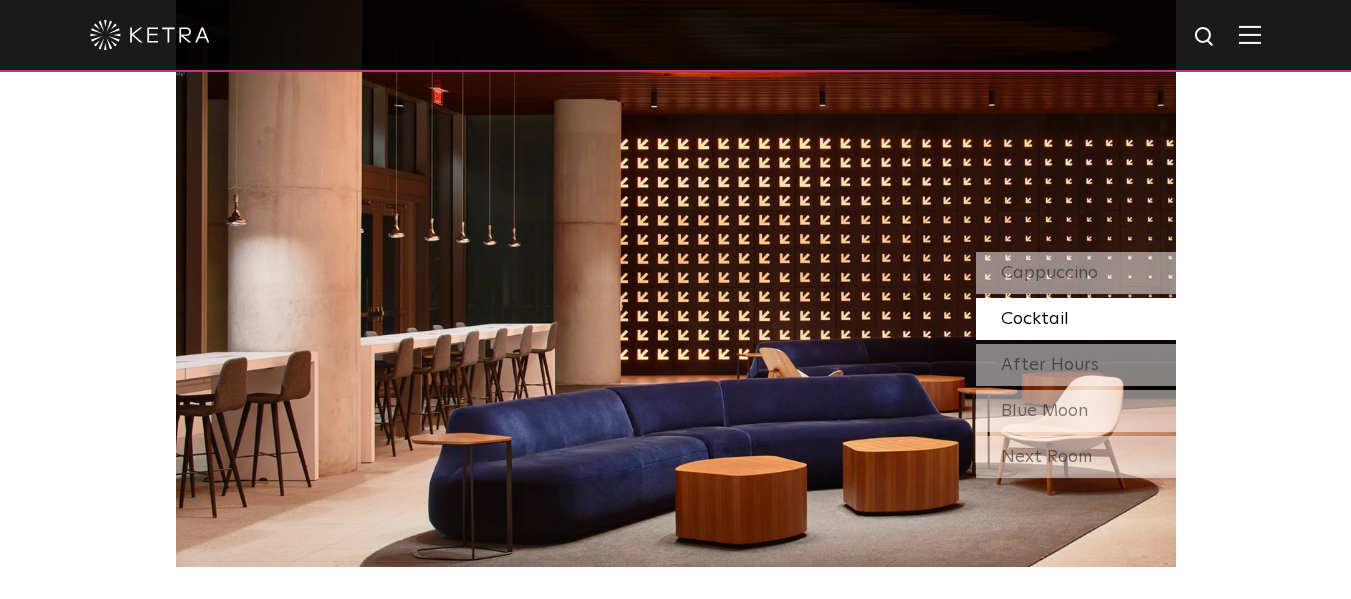 scroll, scrollTop: 1723, scrollLeft: 0, axis: vertical 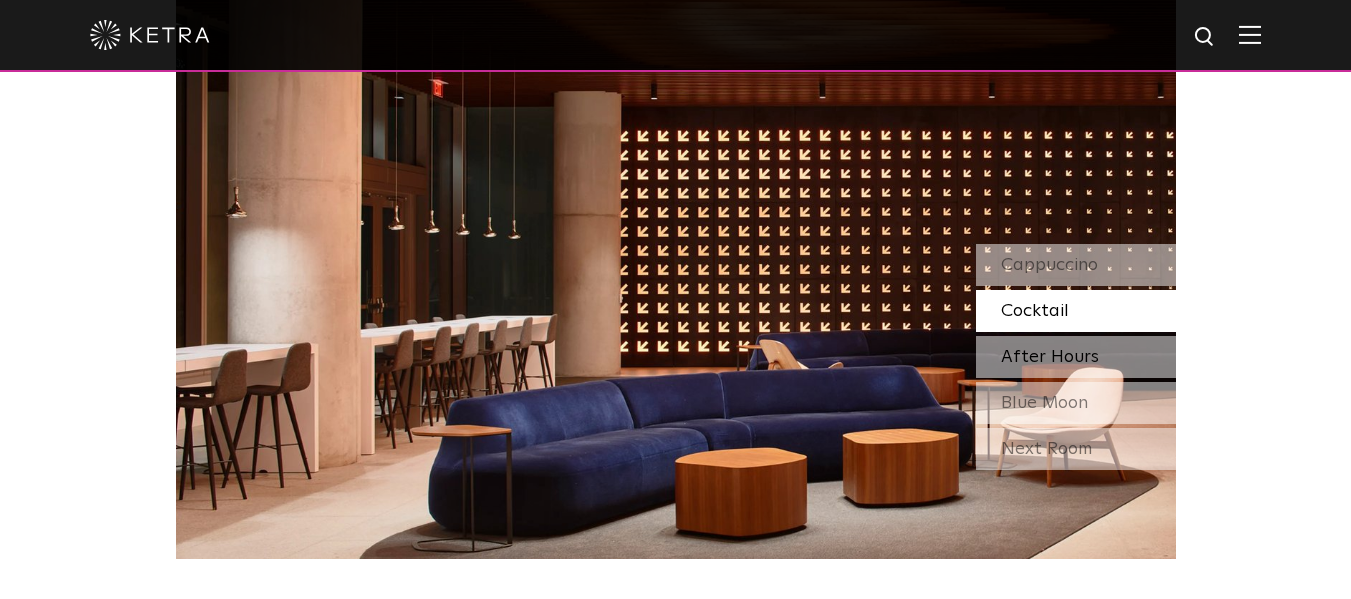 click on "After Hours" at bounding box center (1050, 357) 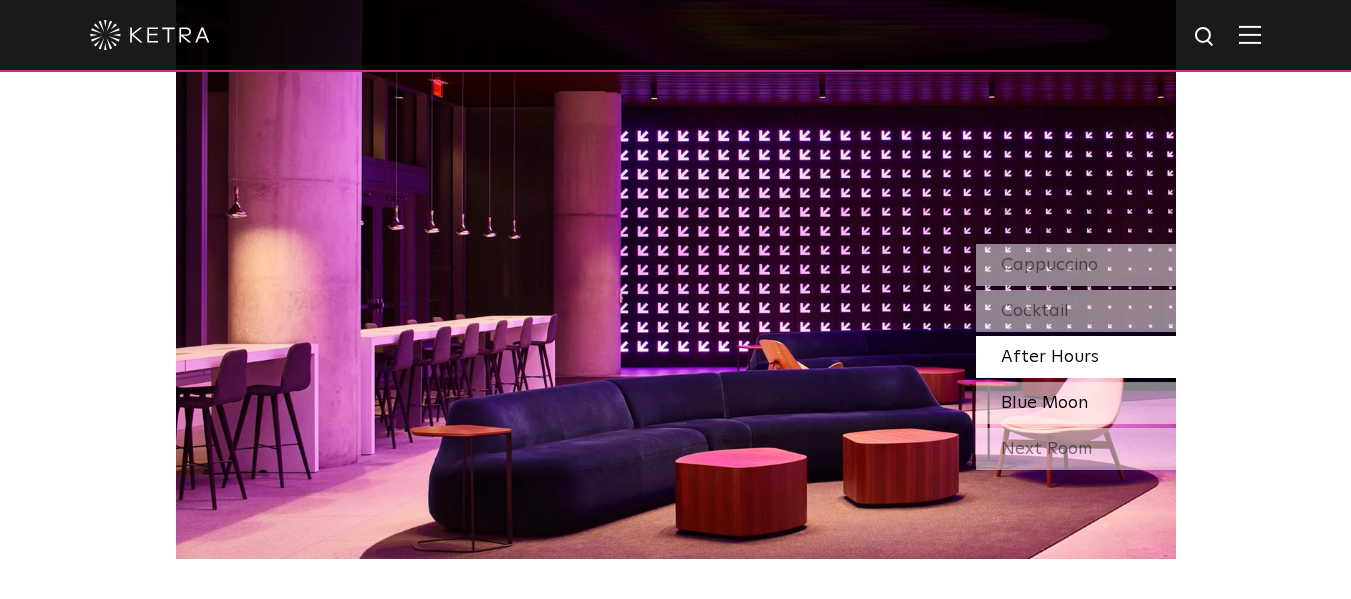 click on "Blue Moon" at bounding box center (1044, 403) 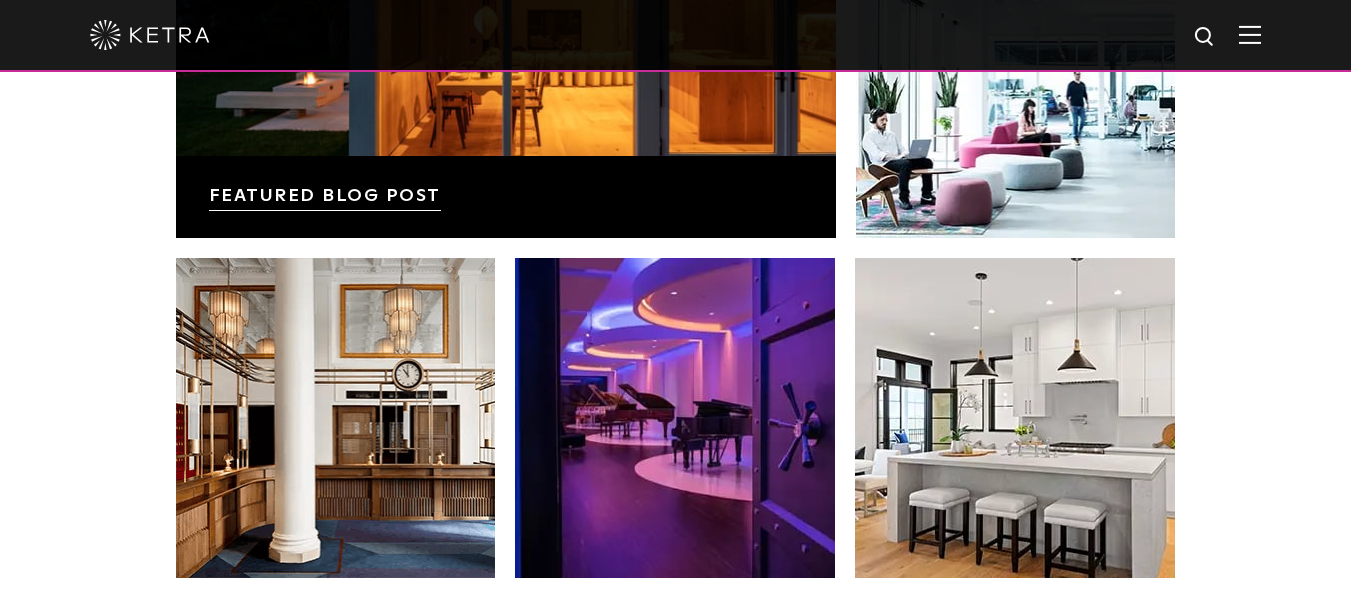 scroll, scrollTop: 3455, scrollLeft: 0, axis: vertical 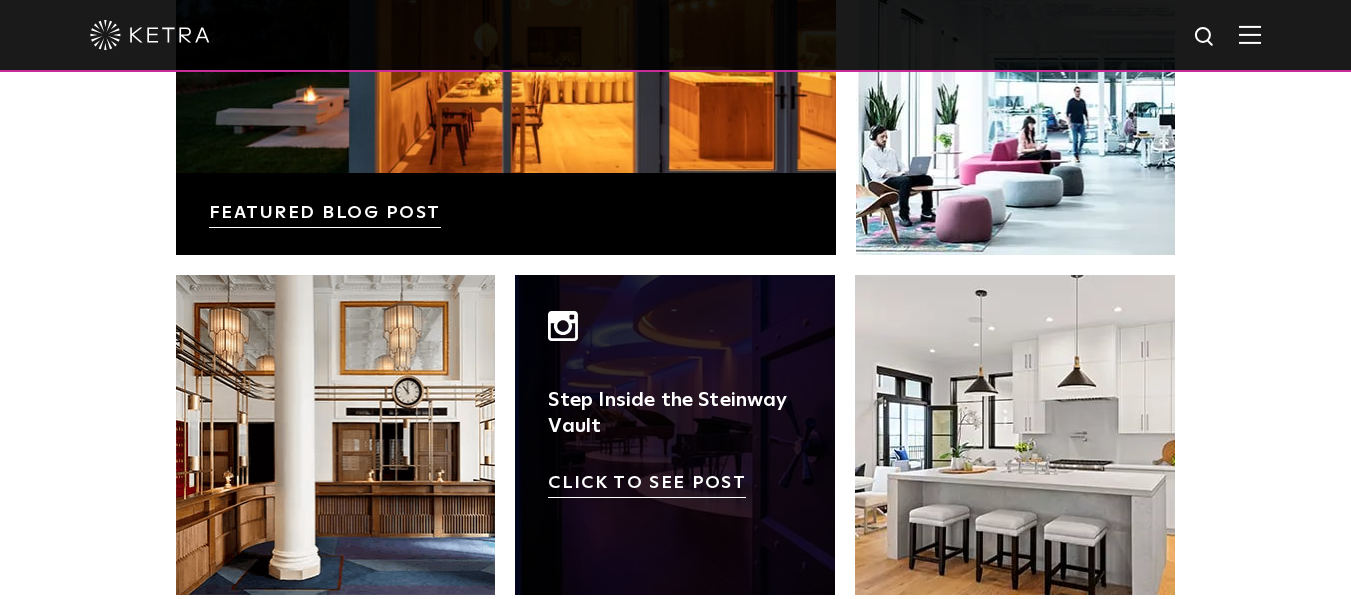 click at bounding box center [675, 435] 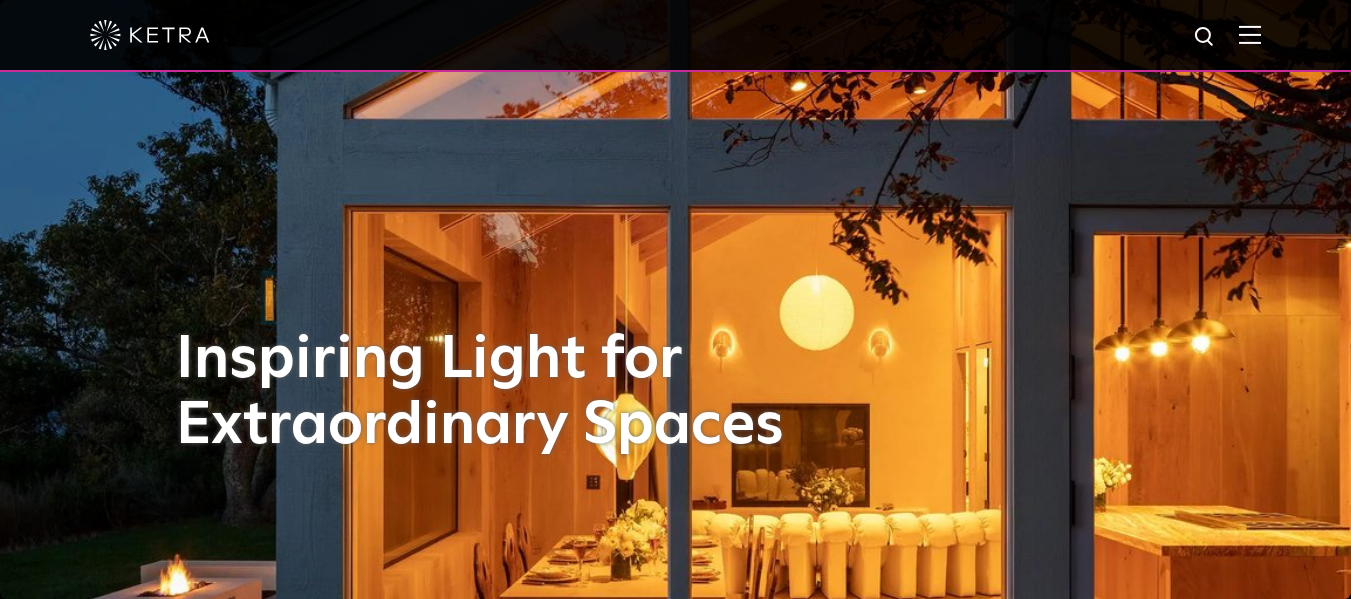 scroll, scrollTop: 0, scrollLeft: 0, axis: both 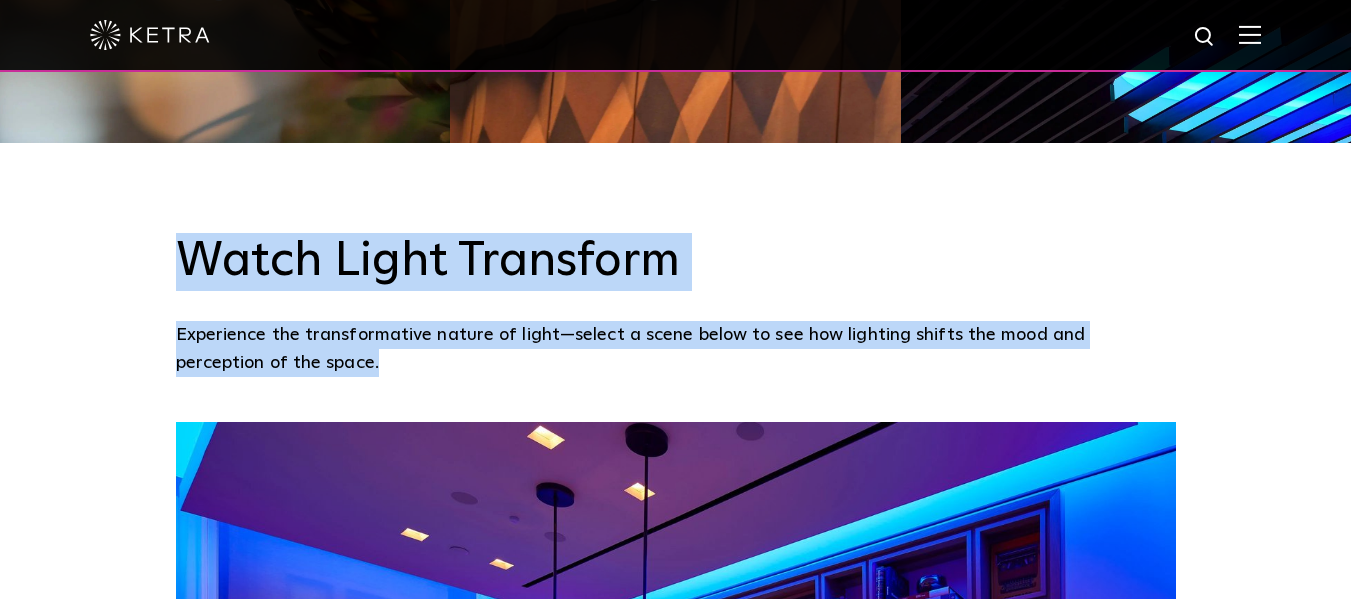 drag, startPoint x: 182, startPoint y: 266, endPoint x: 309, endPoint y: 362, distance: 159.20113 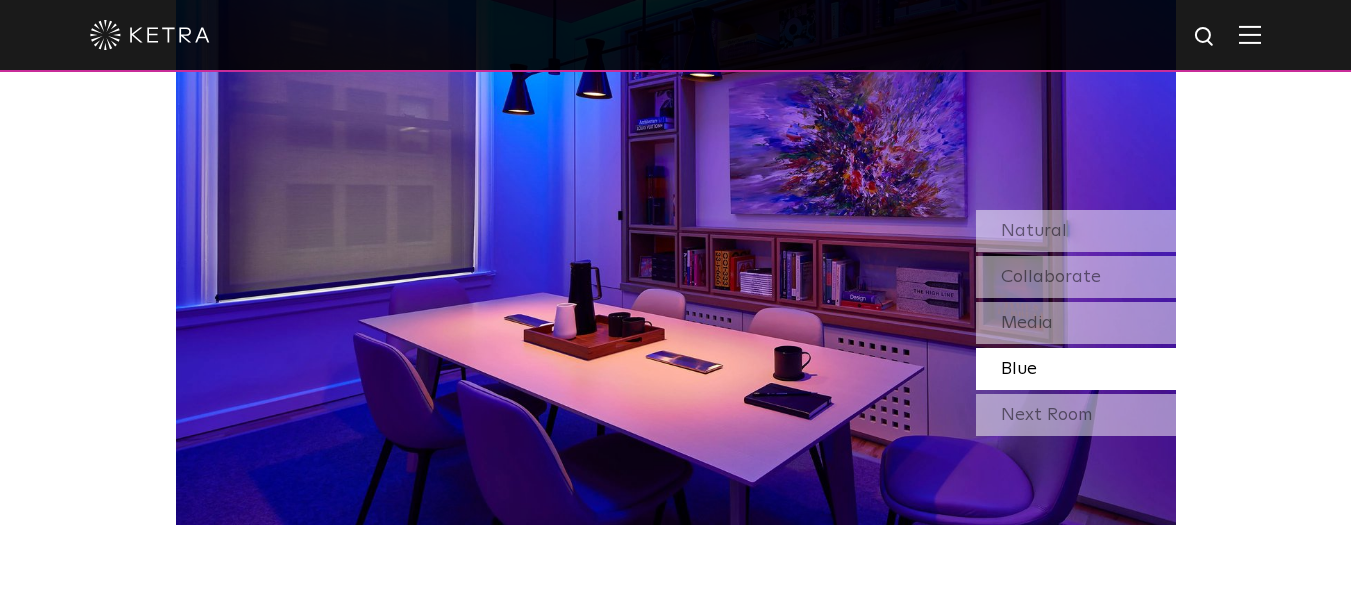scroll, scrollTop: 1775, scrollLeft: 0, axis: vertical 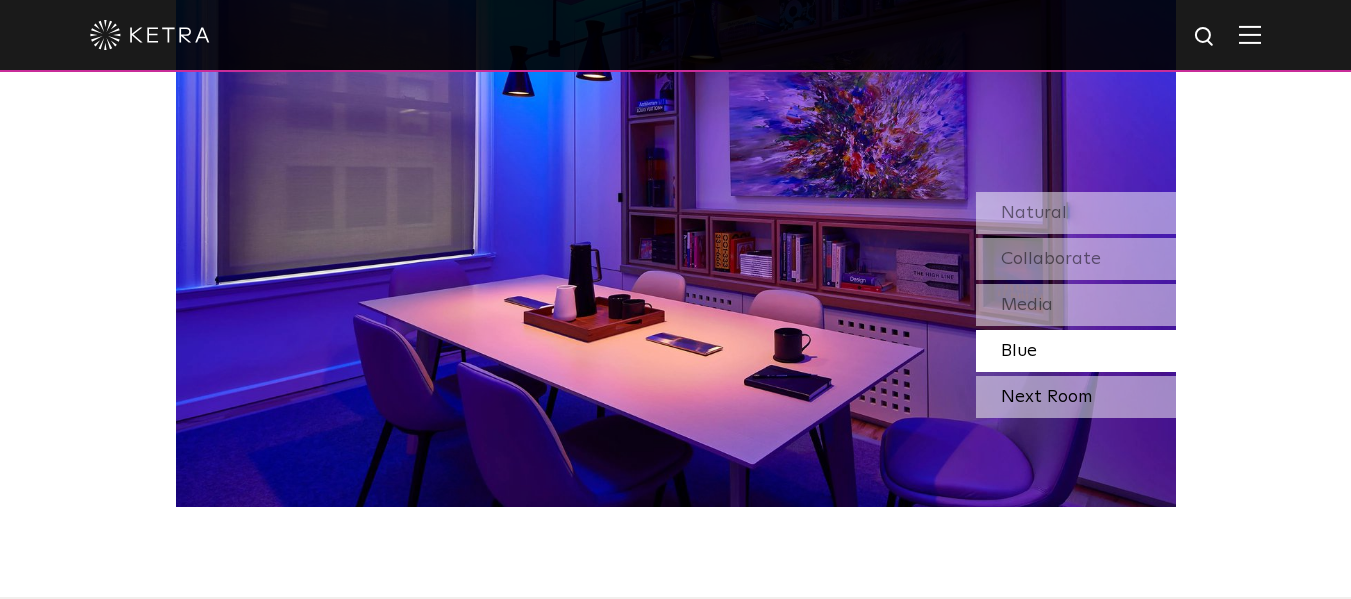 click on "Next Room" at bounding box center [1076, 397] 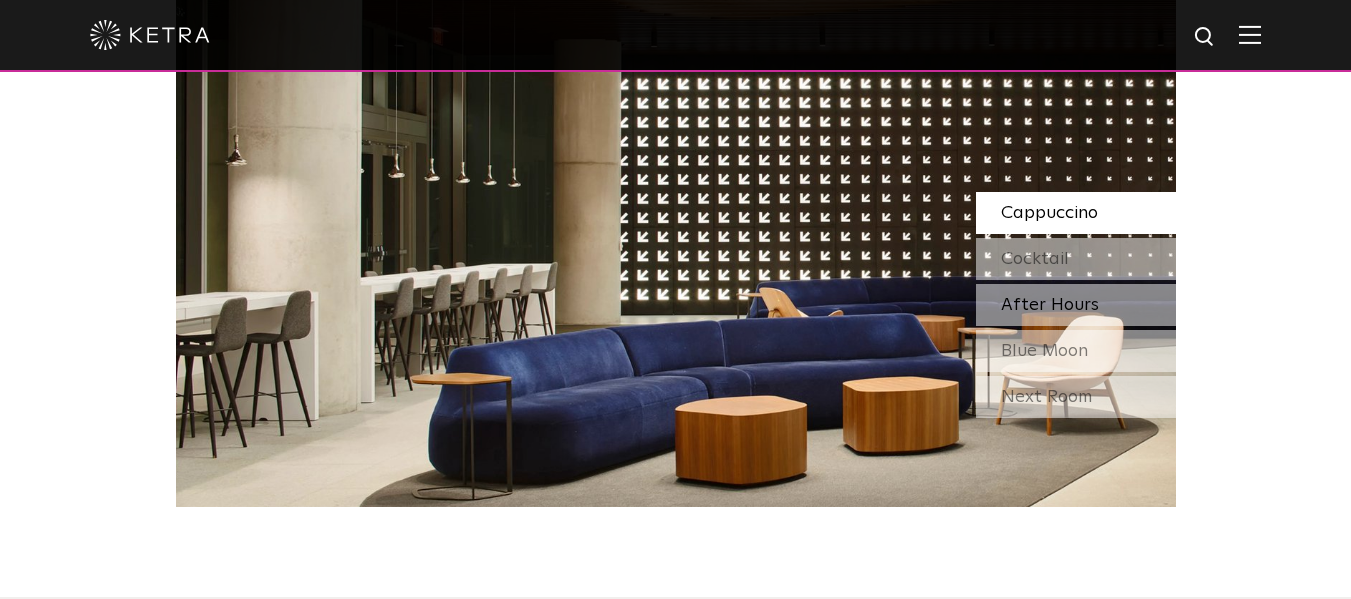 click on "After Hours" at bounding box center [1076, 305] 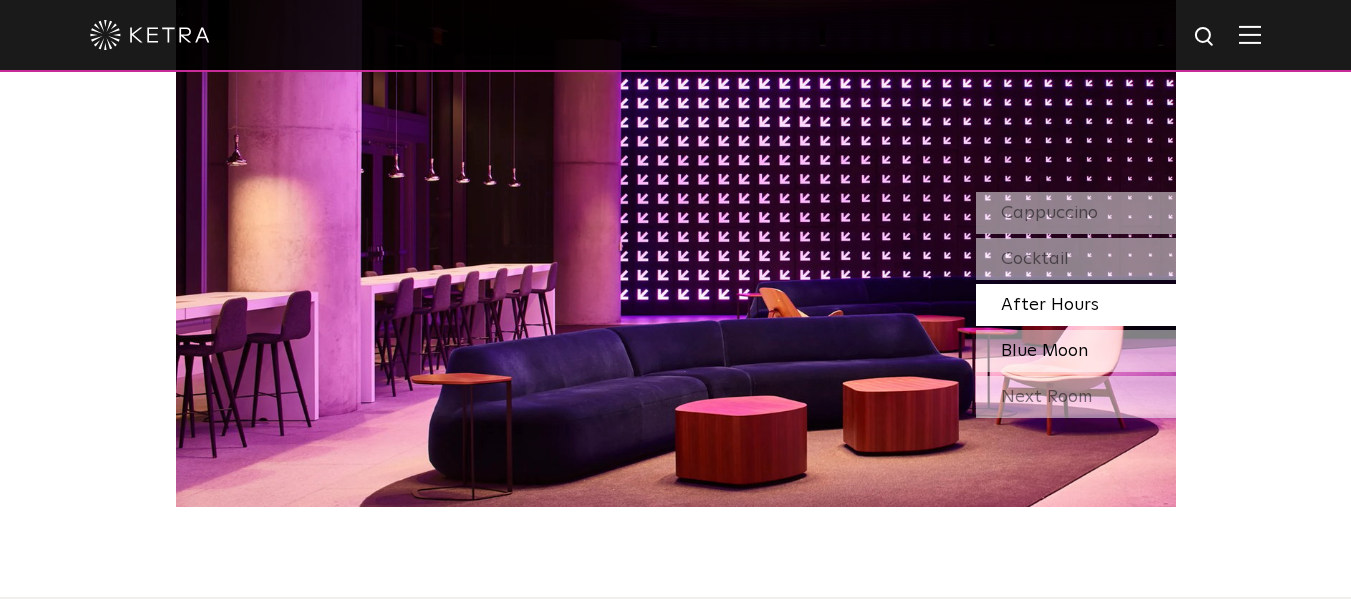 click on "Blue Moon" at bounding box center [1044, 351] 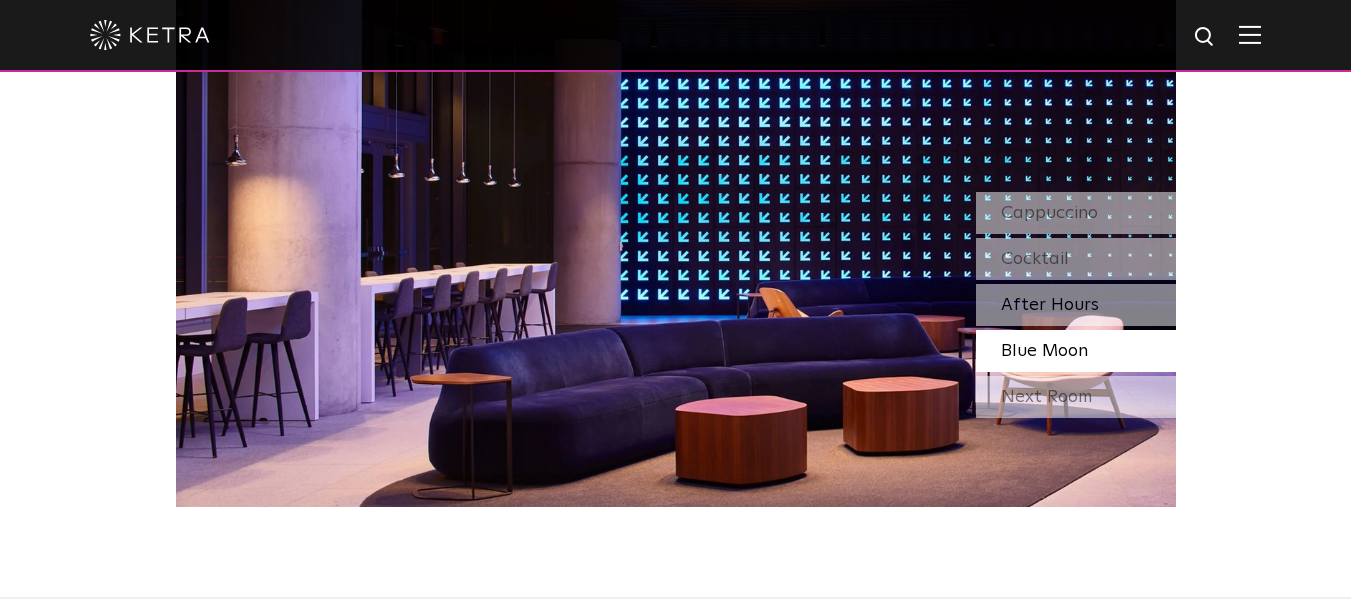 click on "After Hours" at bounding box center [1050, 305] 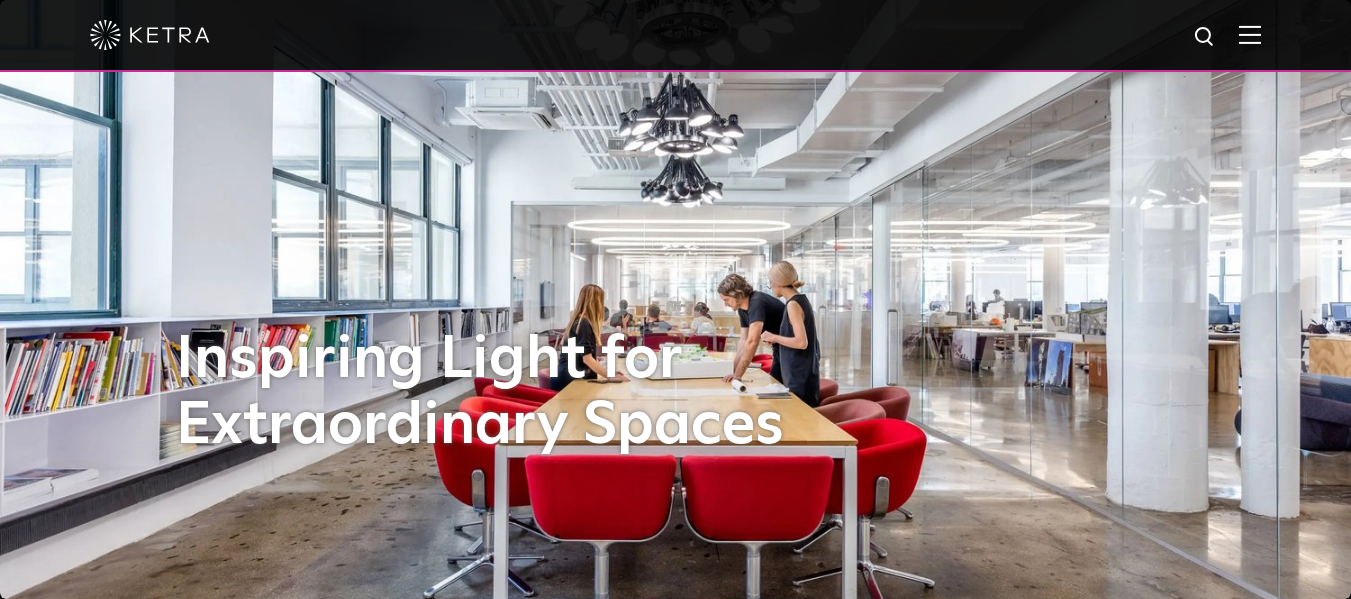scroll, scrollTop: 3455, scrollLeft: 0, axis: vertical 